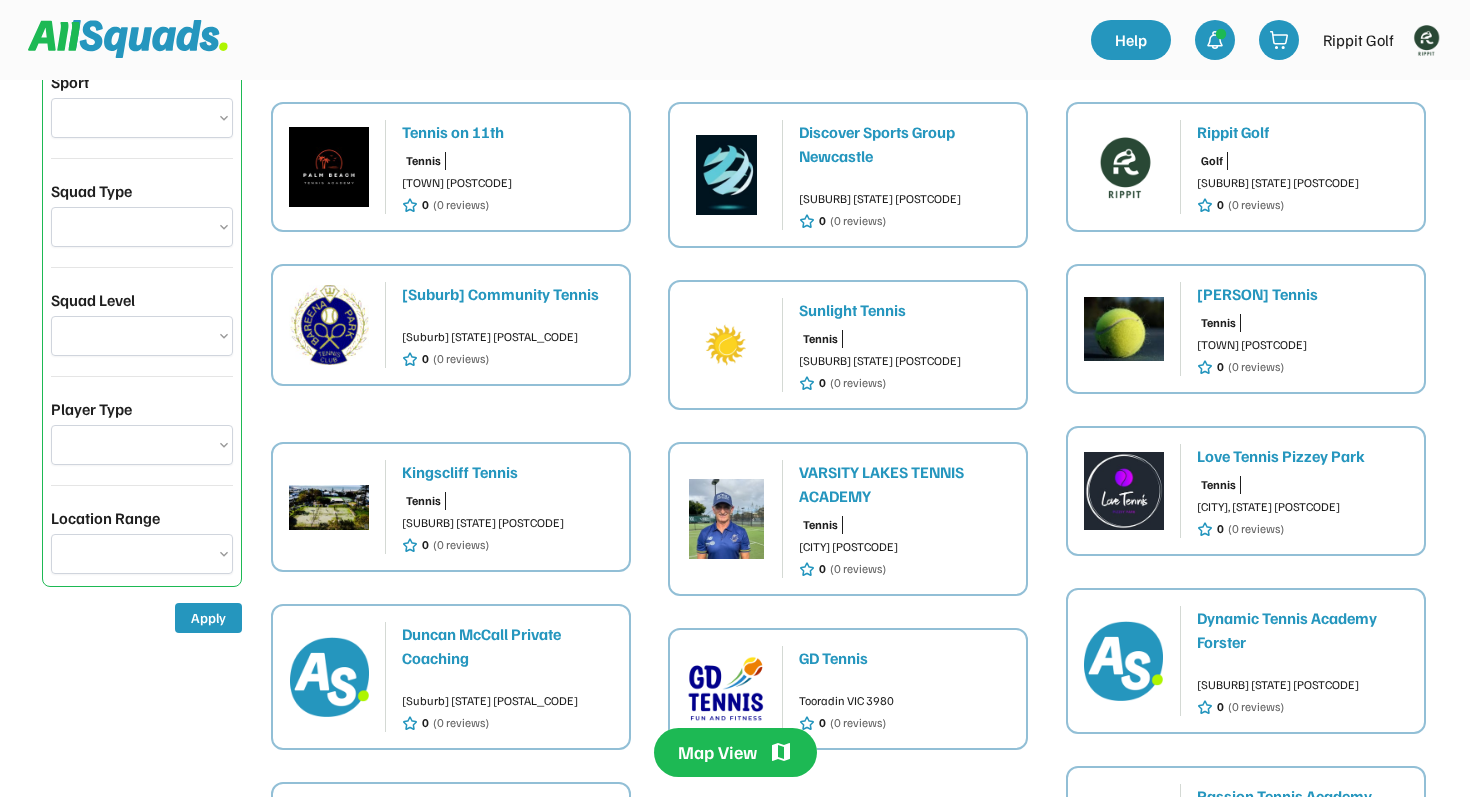 scroll, scrollTop: 58, scrollLeft: 0, axis: vertical 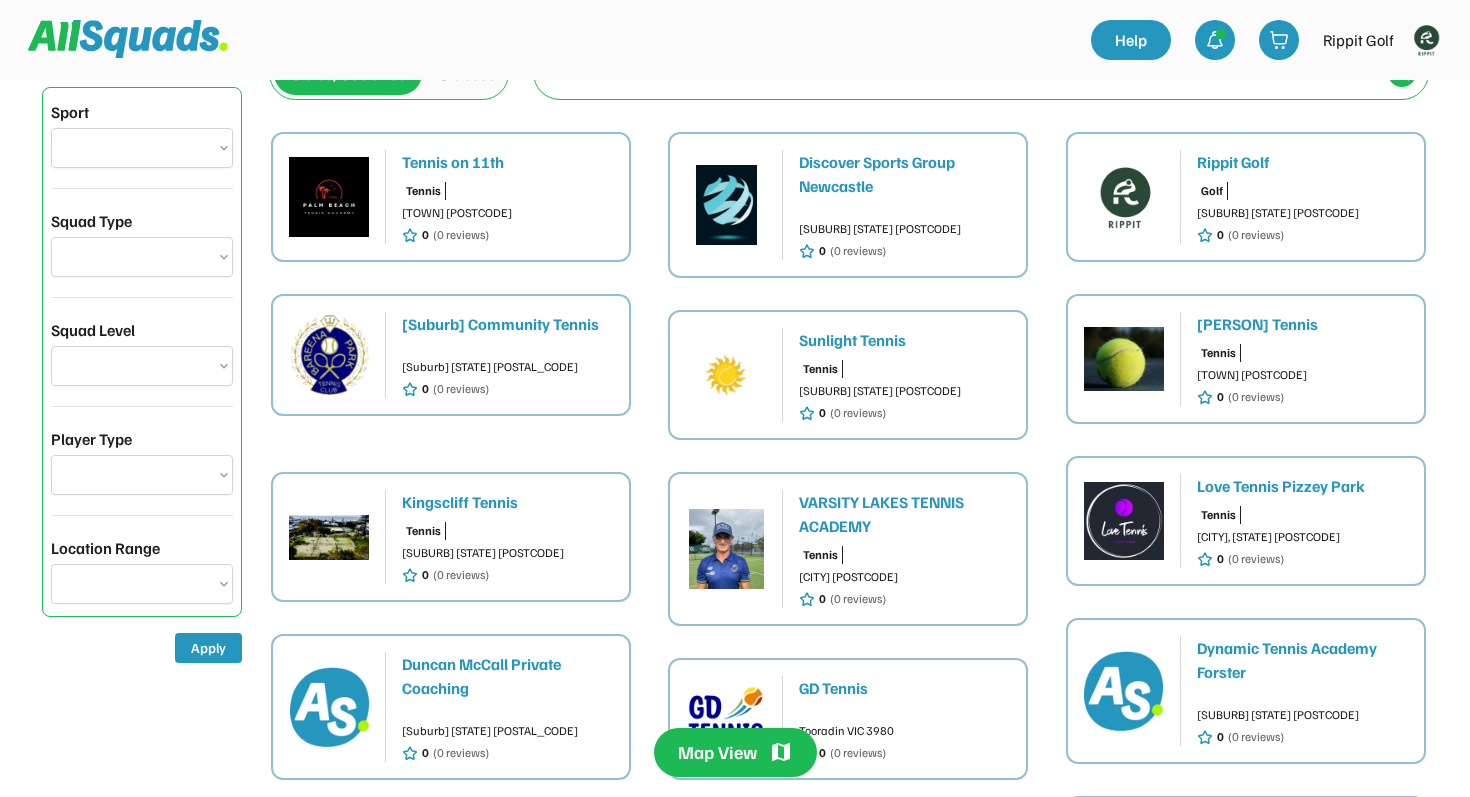 click at bounding box center [1426, 40] 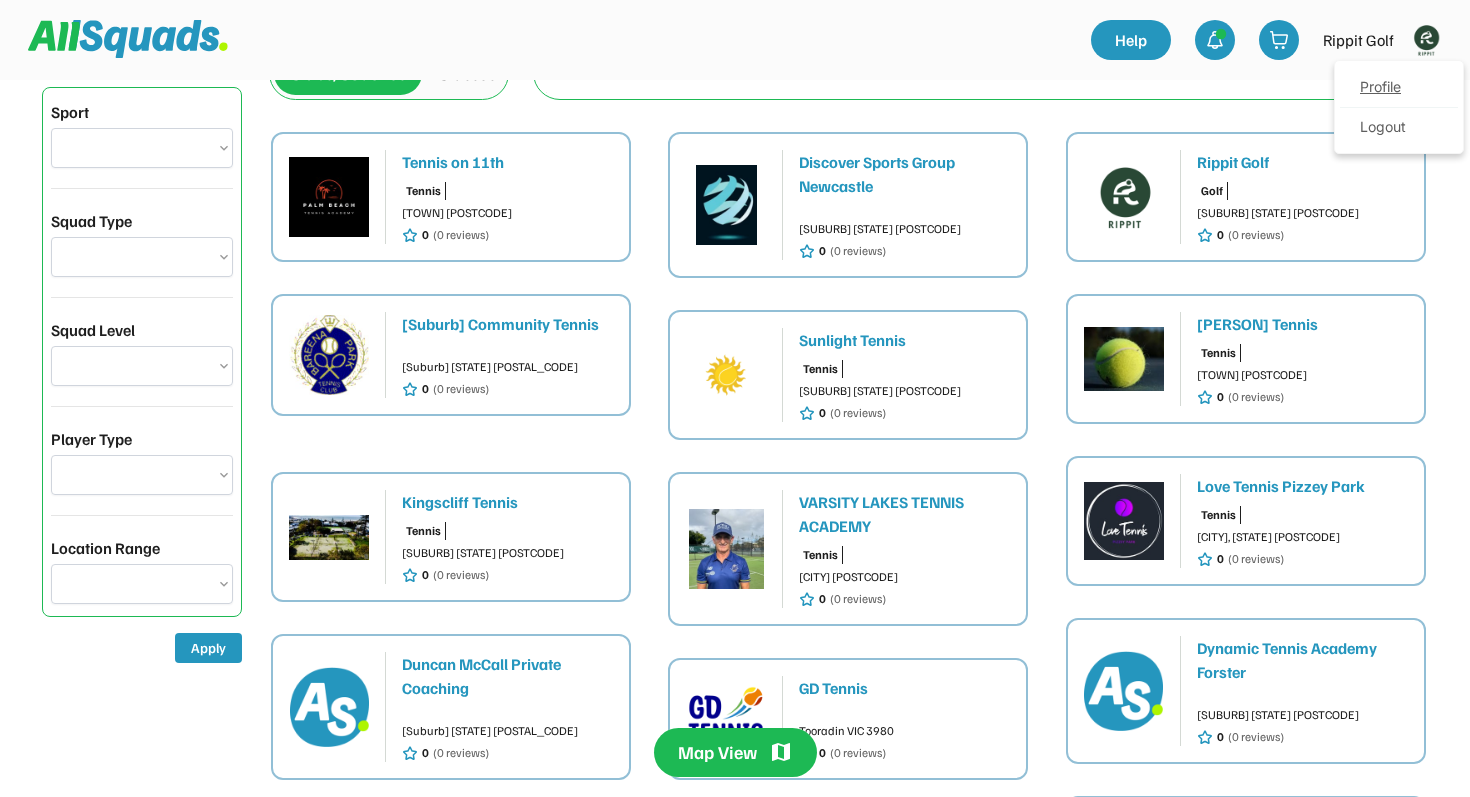 click on "Profile" at bounding box center (1399, 88) 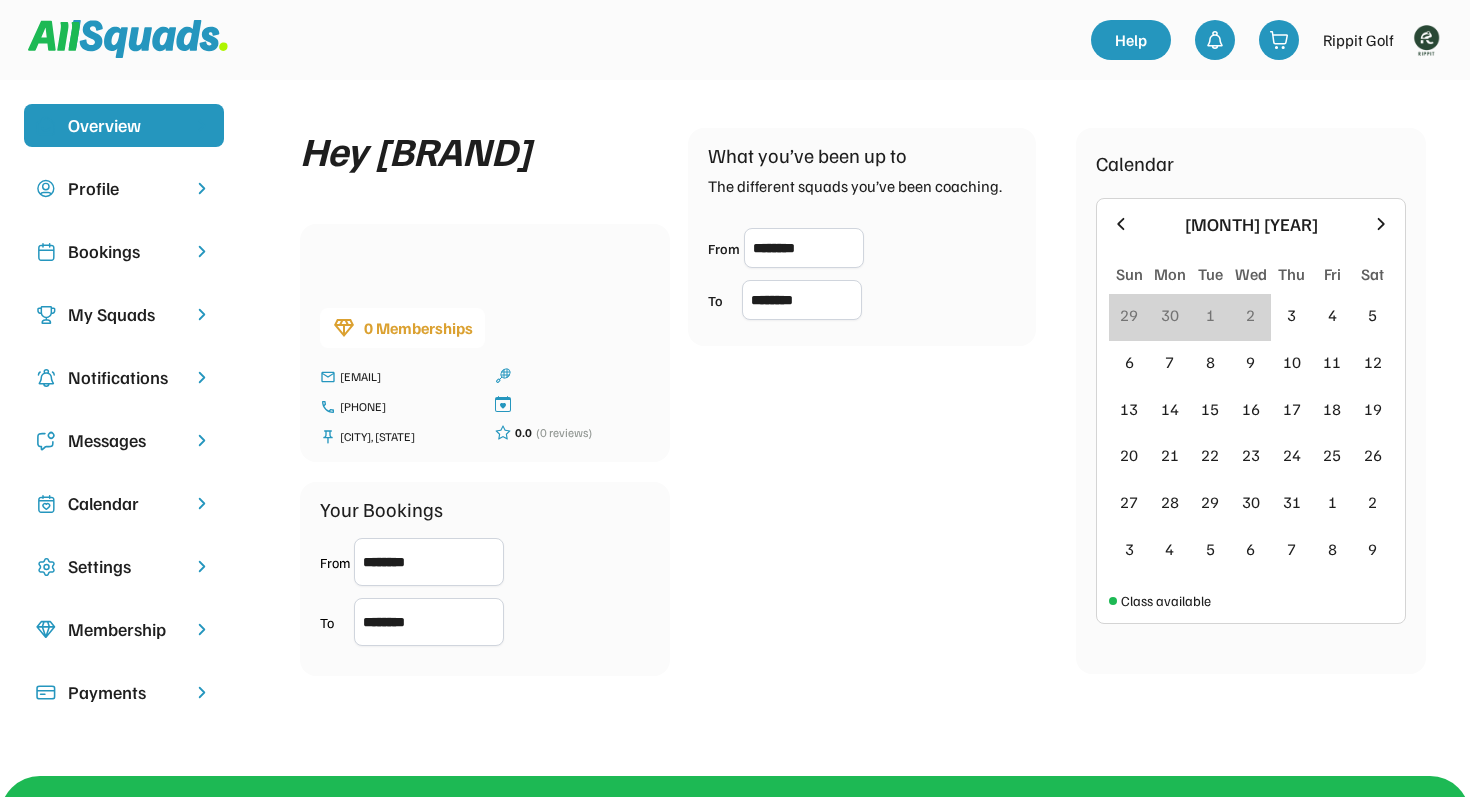 scroll, scrollTop: 0, scrollLeft: 0, axis: both 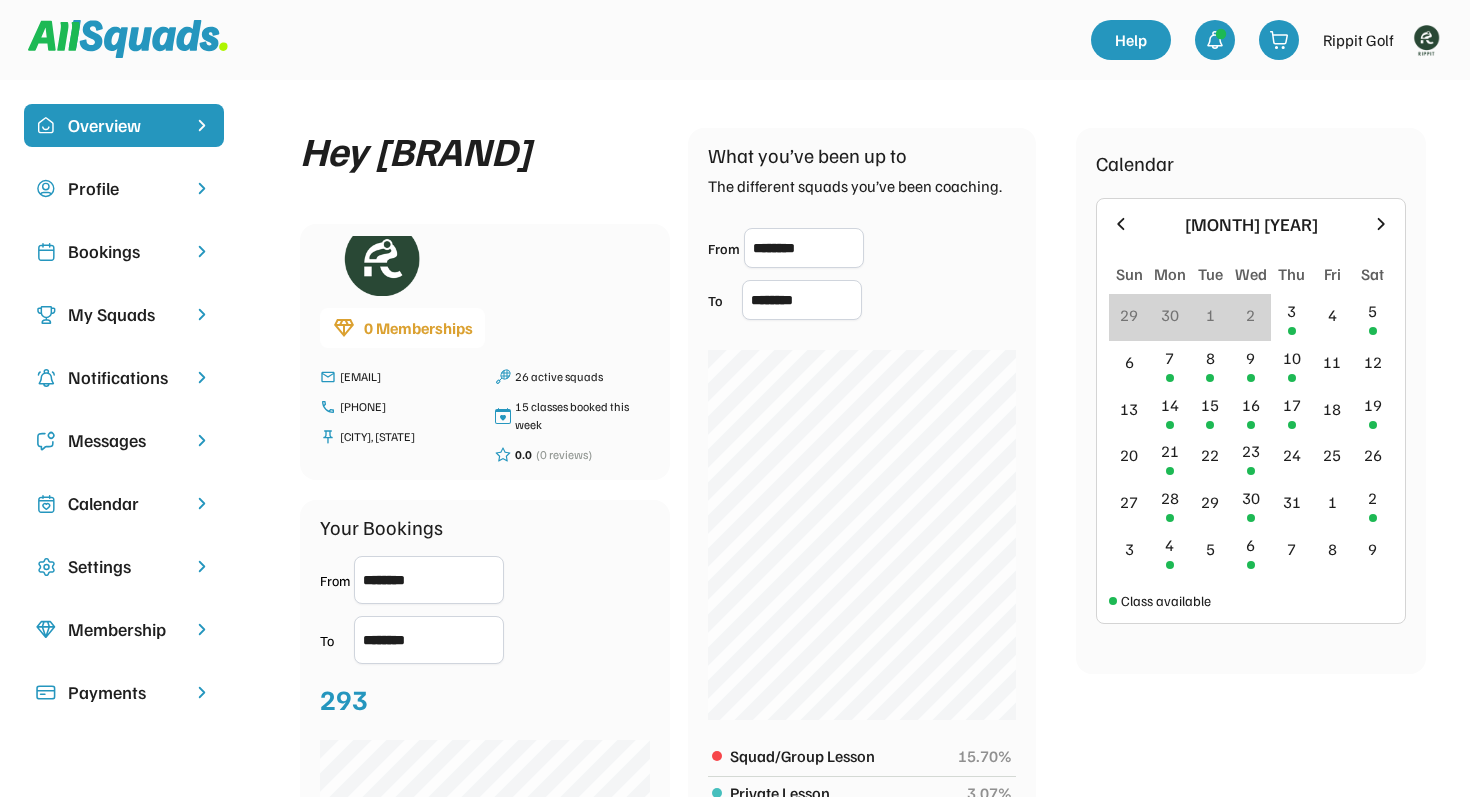 click on "Bookings" at bounding box center [124, 251] 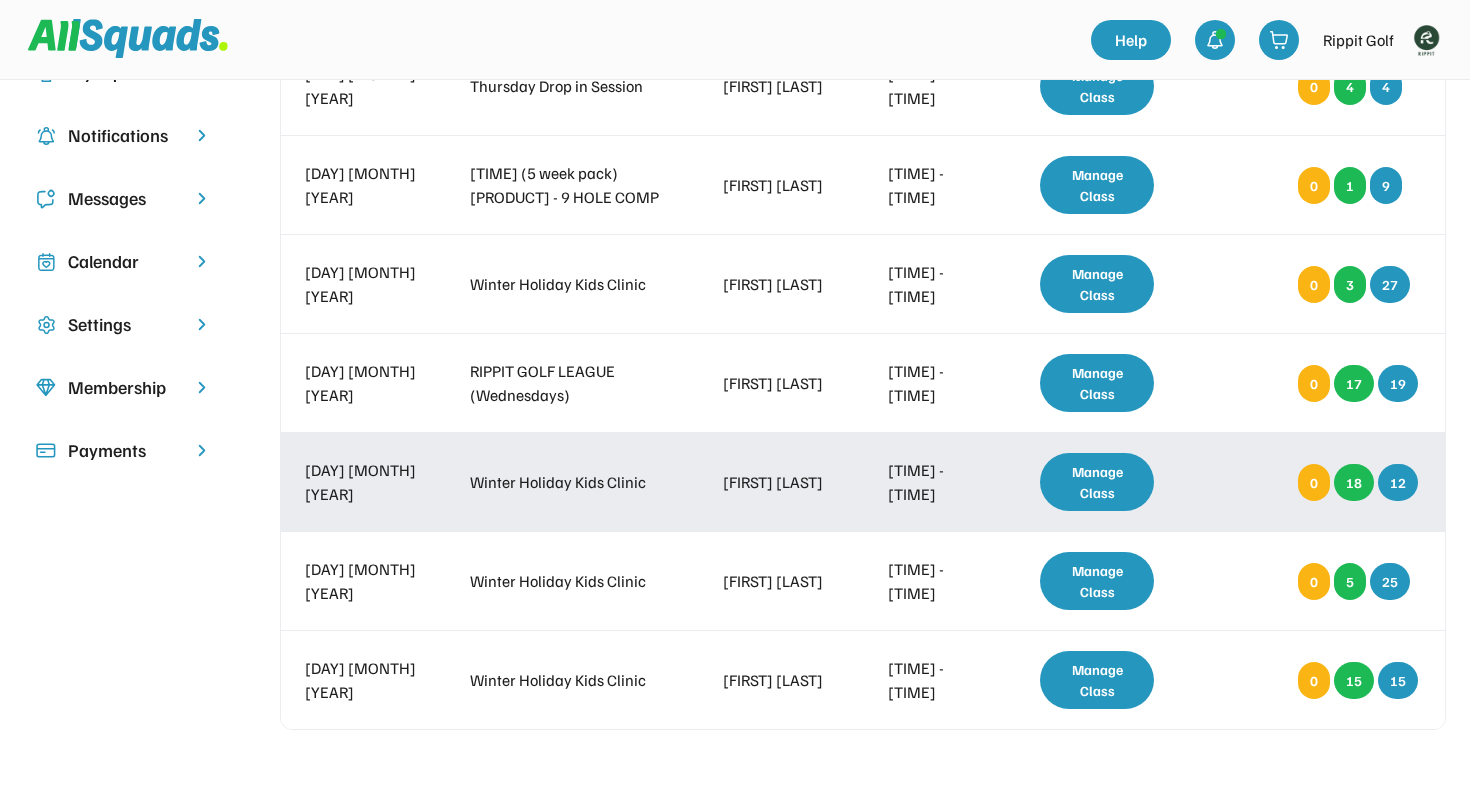 scroll, scrollTop: 235, scrollLeft: 0, axis: vertical 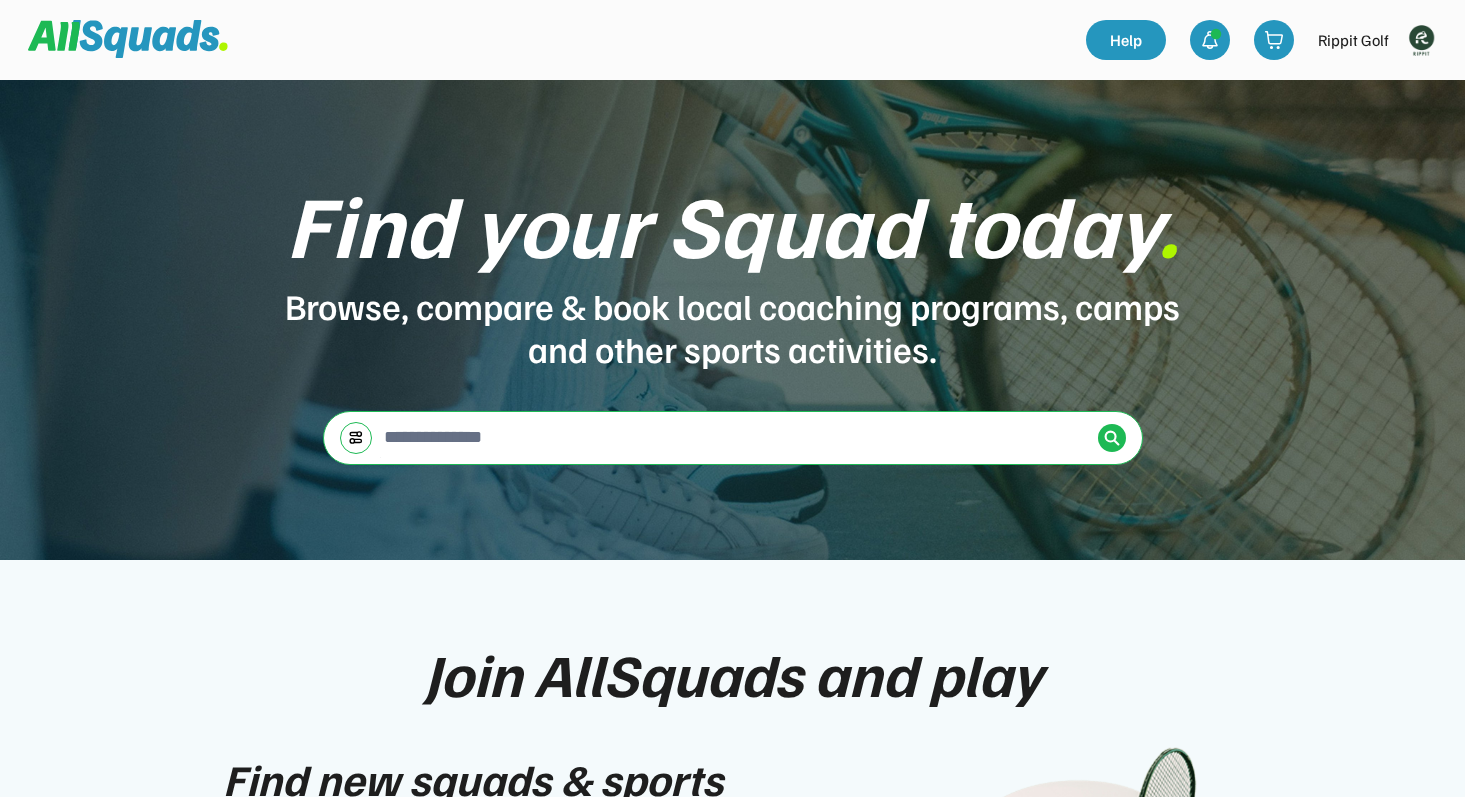 click at bounding box center (1421, 40) 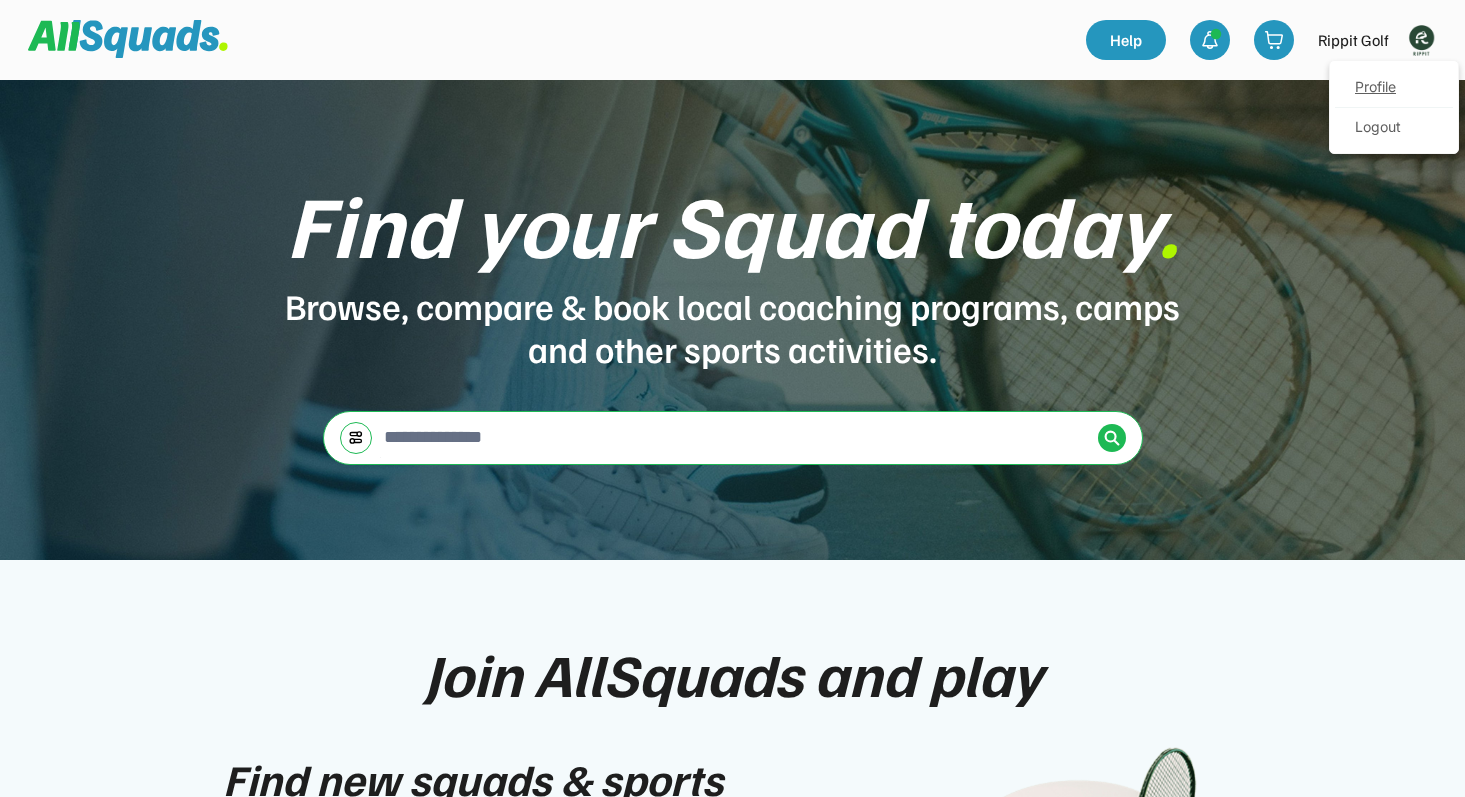 click on "Profile" at bounding box center (1394, 88) 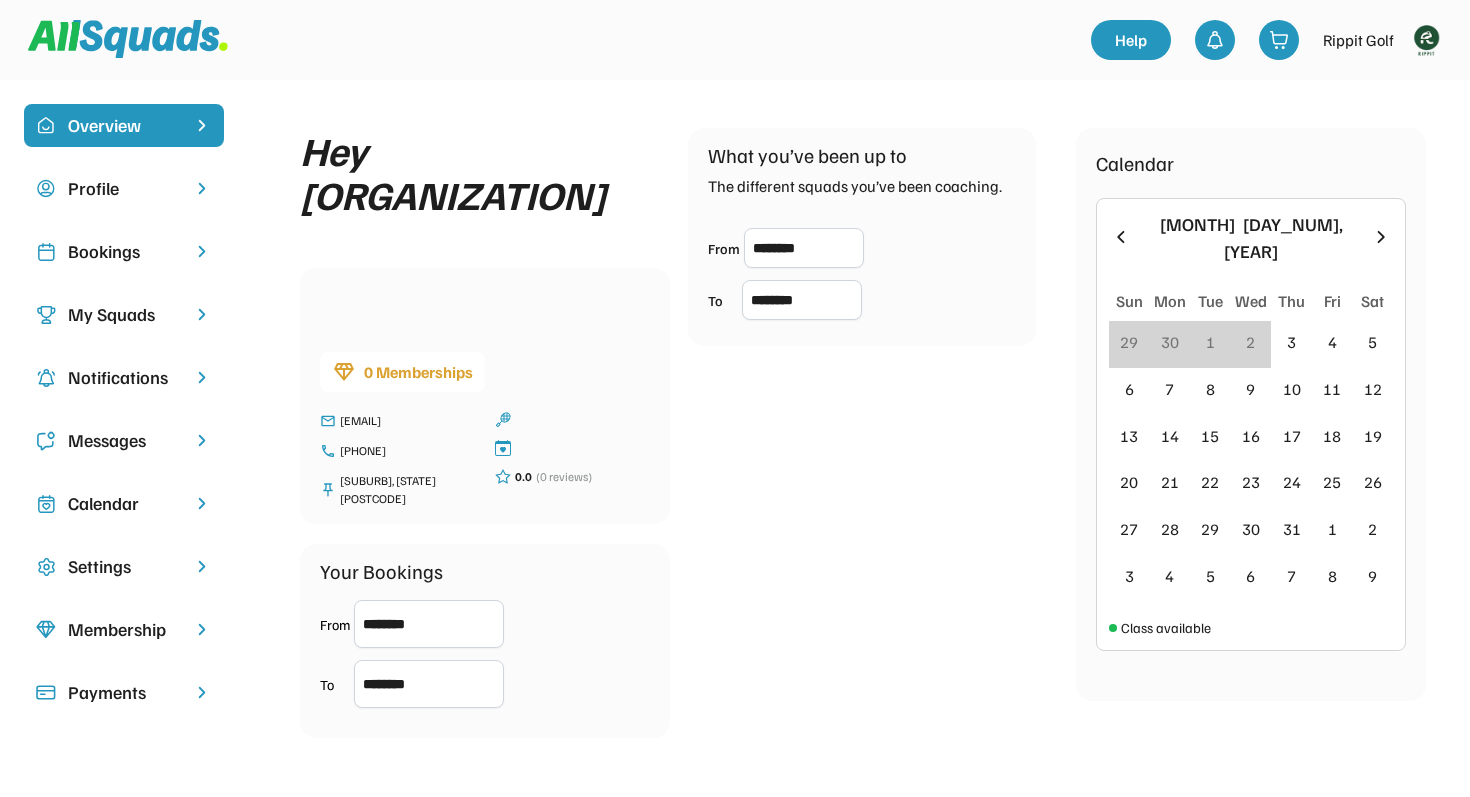 scroll, scrollTop: 0, scrollLeft: 0, axis: both 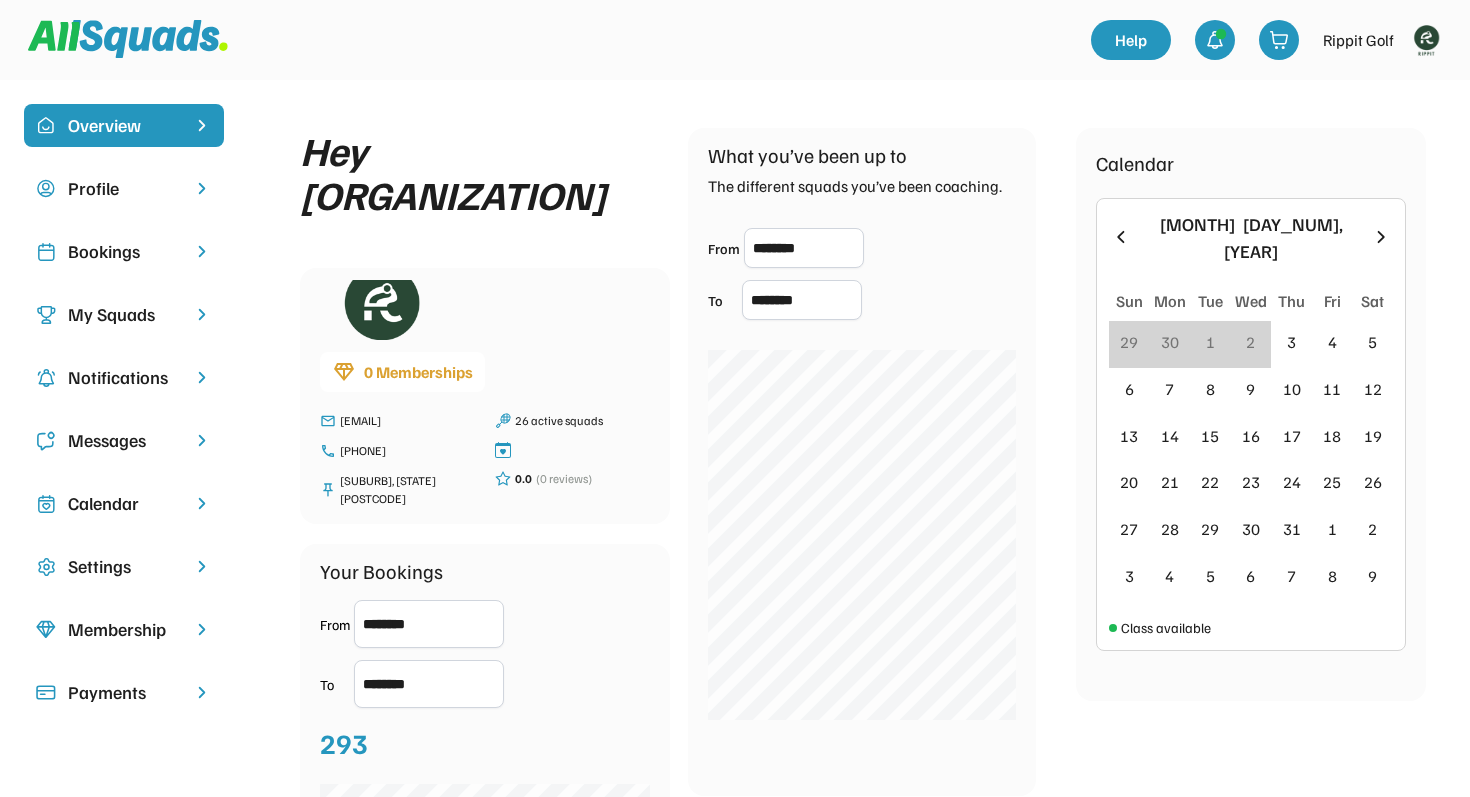 click on "Profile" at bounding box center (124, 188) 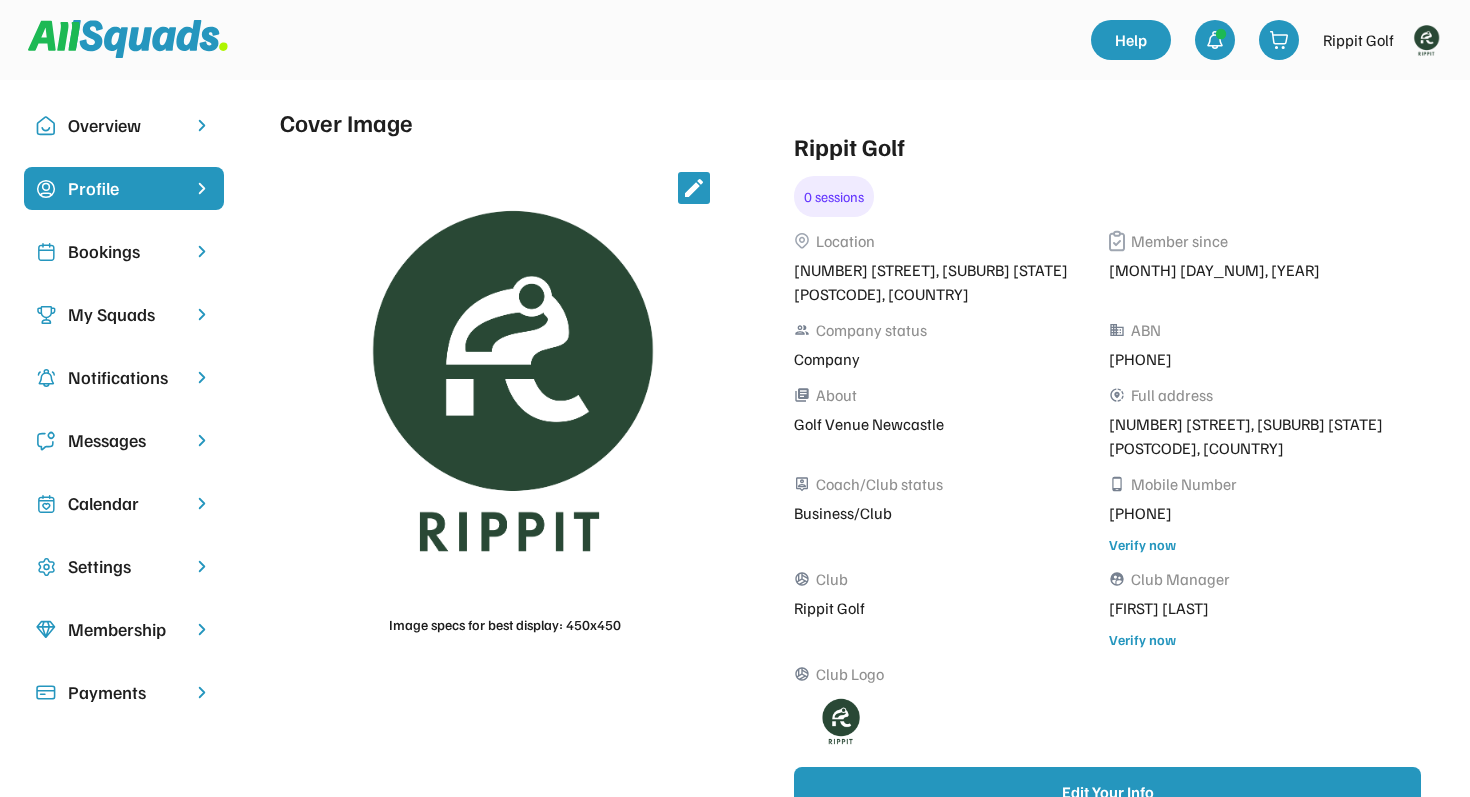 click on "My Squads" at bounding box center (124, 314) 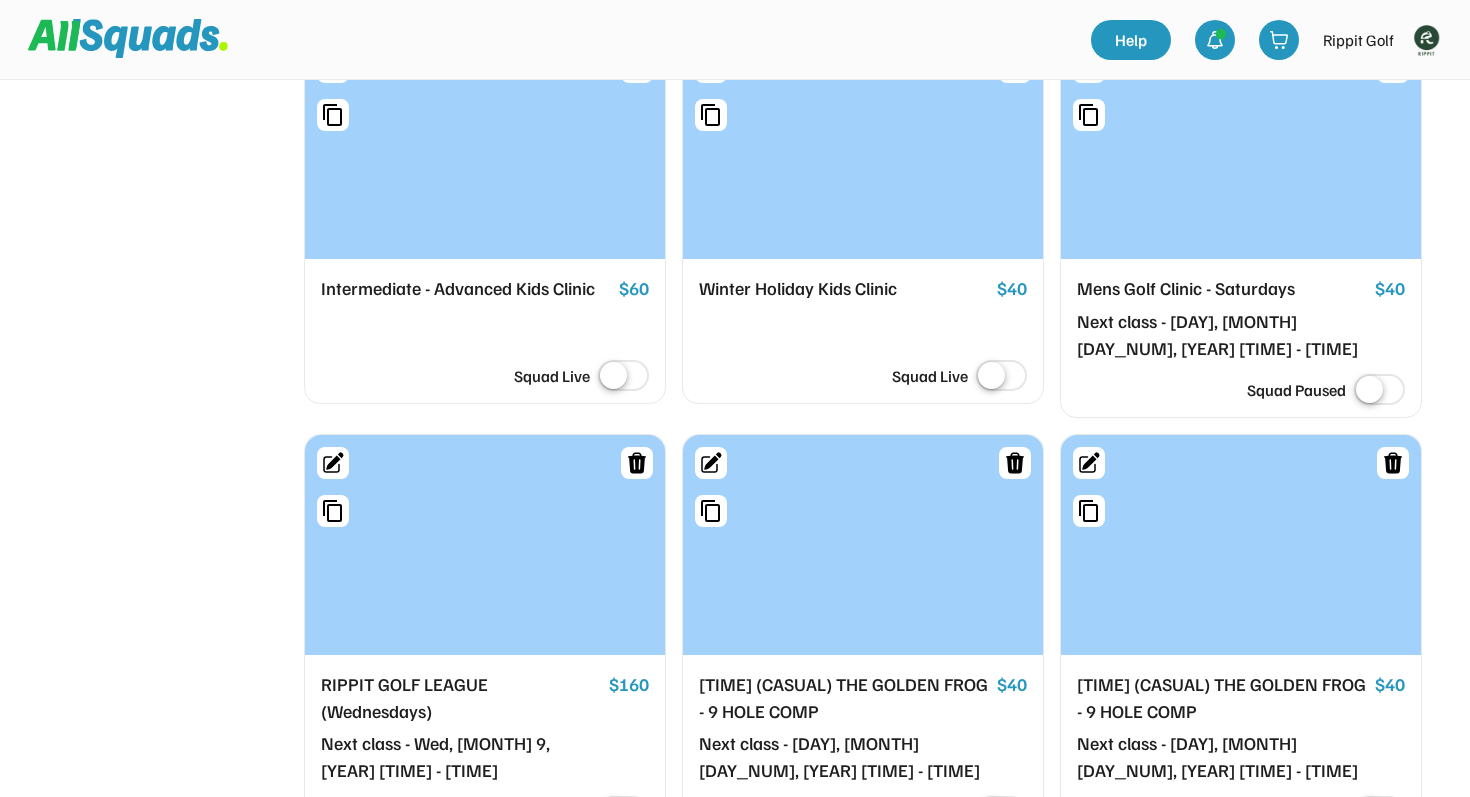 scroll, scrollTop: 697, scrollLeft: 0, axis: vertical 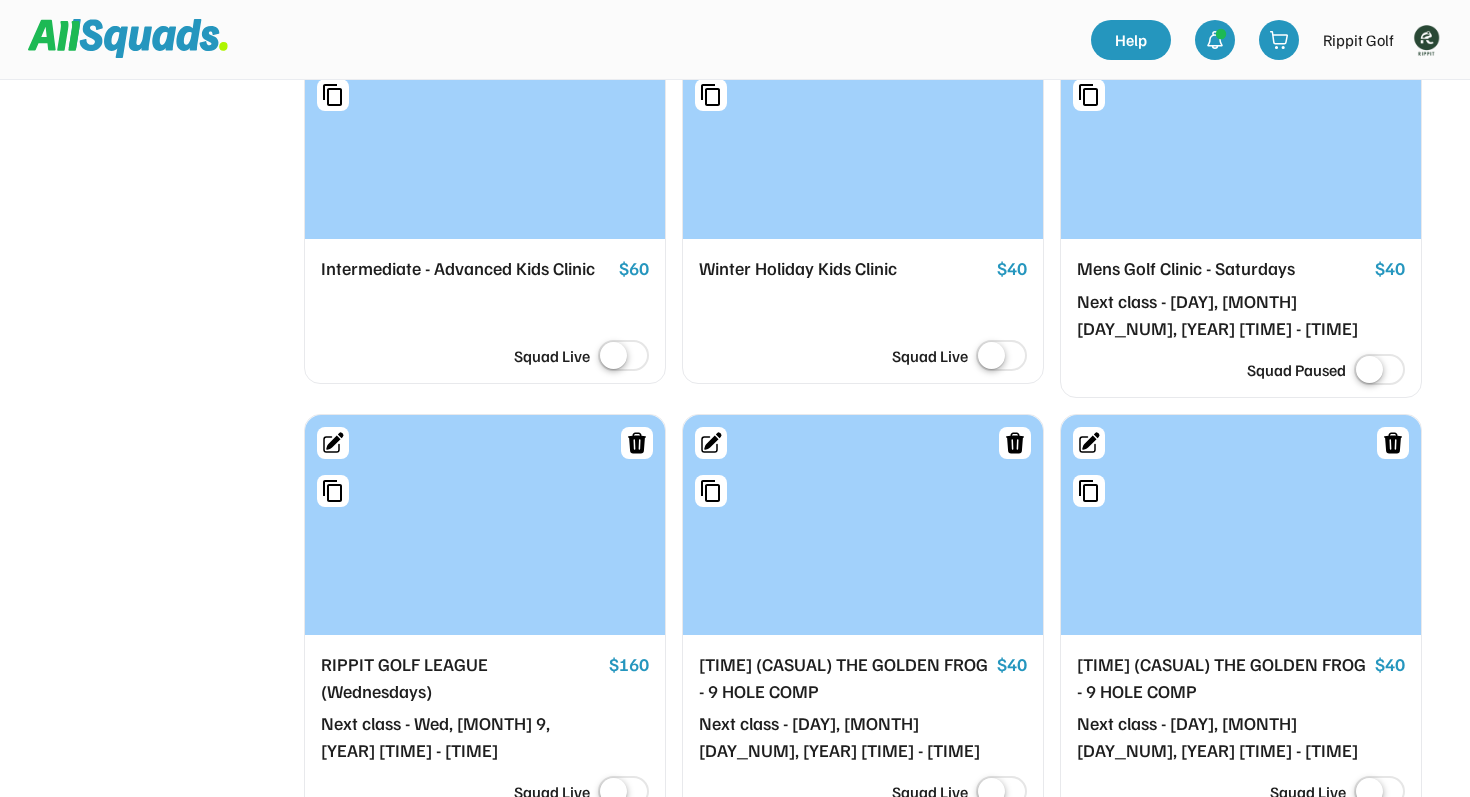 click at bounding box center (844, 302) 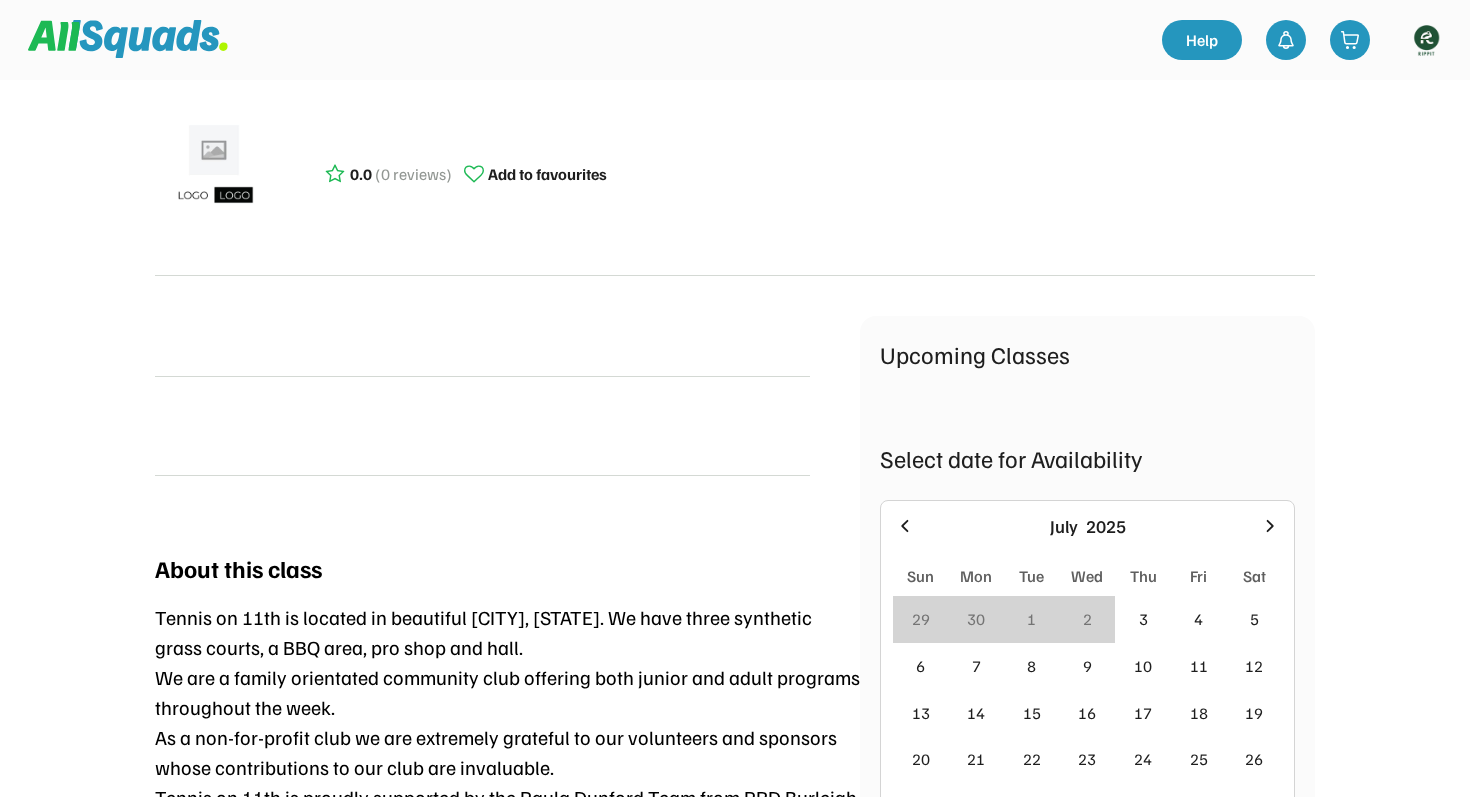 scroll, scrollTop: 0, scrollLeft: 0, axis: both 